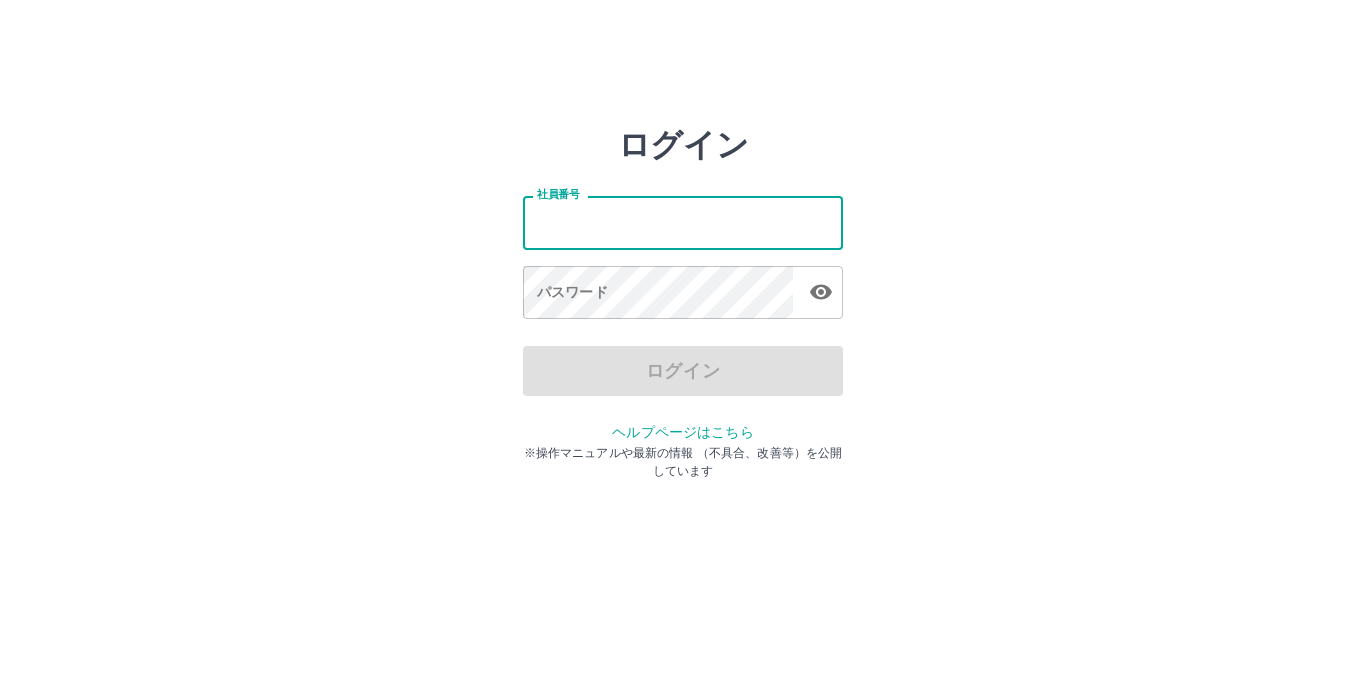 scroll, scrollTop: 0, scrollLeft: 0, axis: both 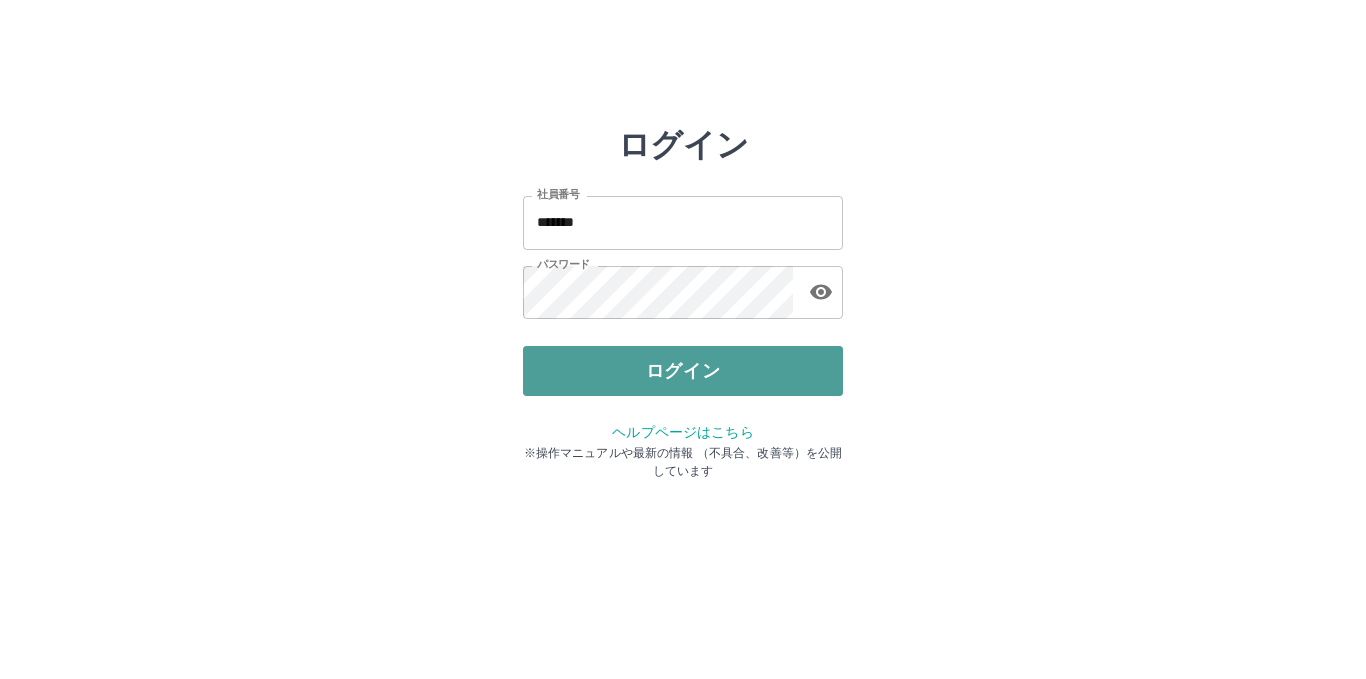 click on "ログイン" at bounding box center (683, 371) 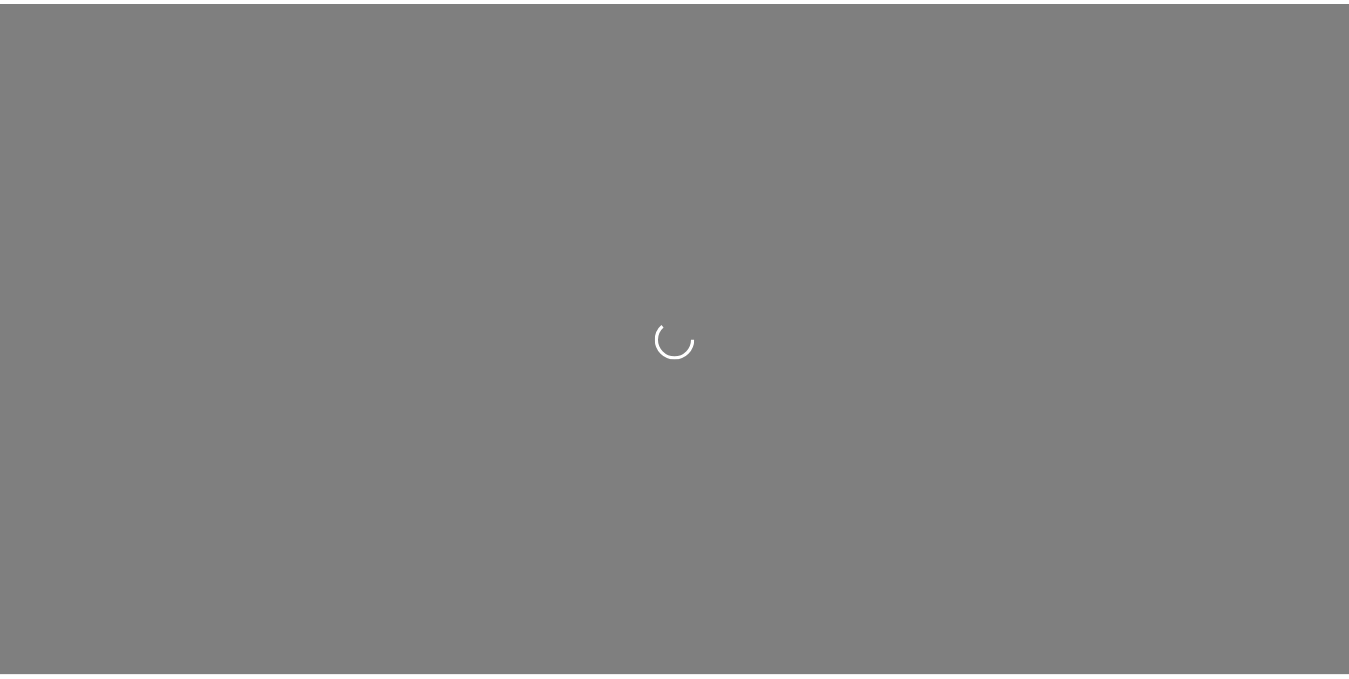 scroll, scrollTop: 0, scrollLeft: 0, axis: both 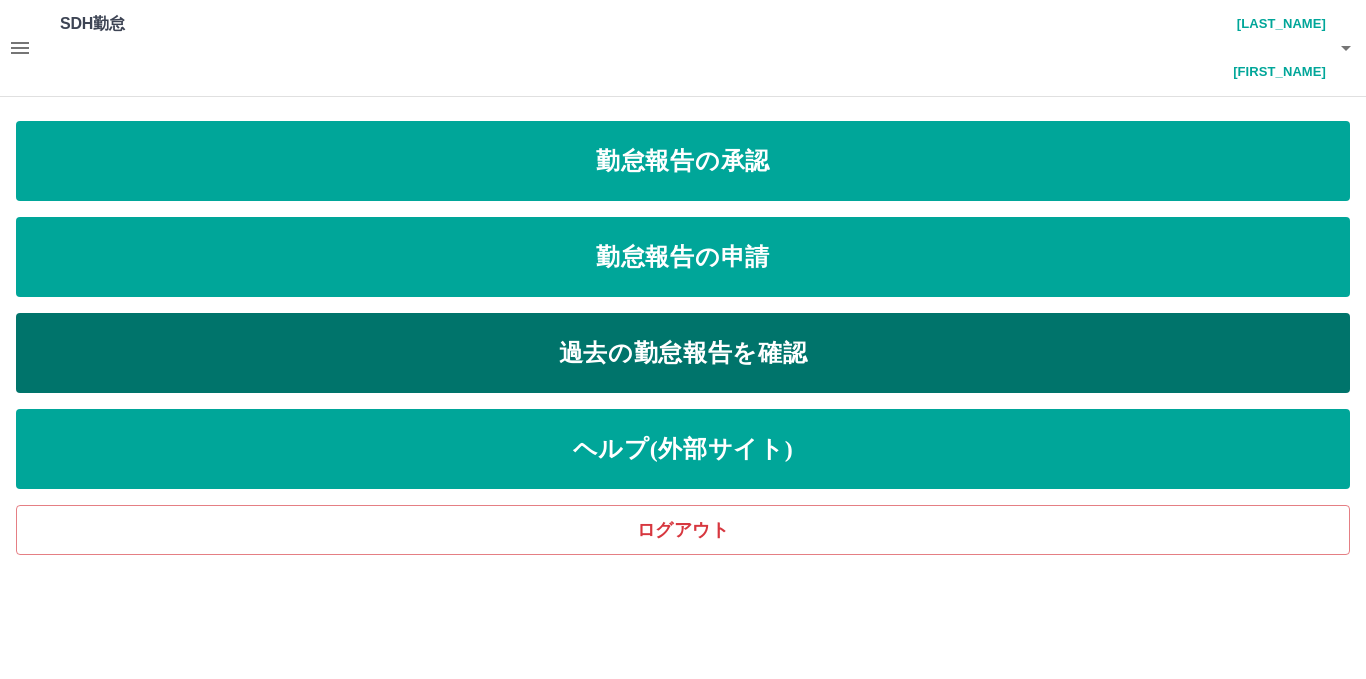 click on "過去の勤怠報告を確認" at bounding box center [683, 353] 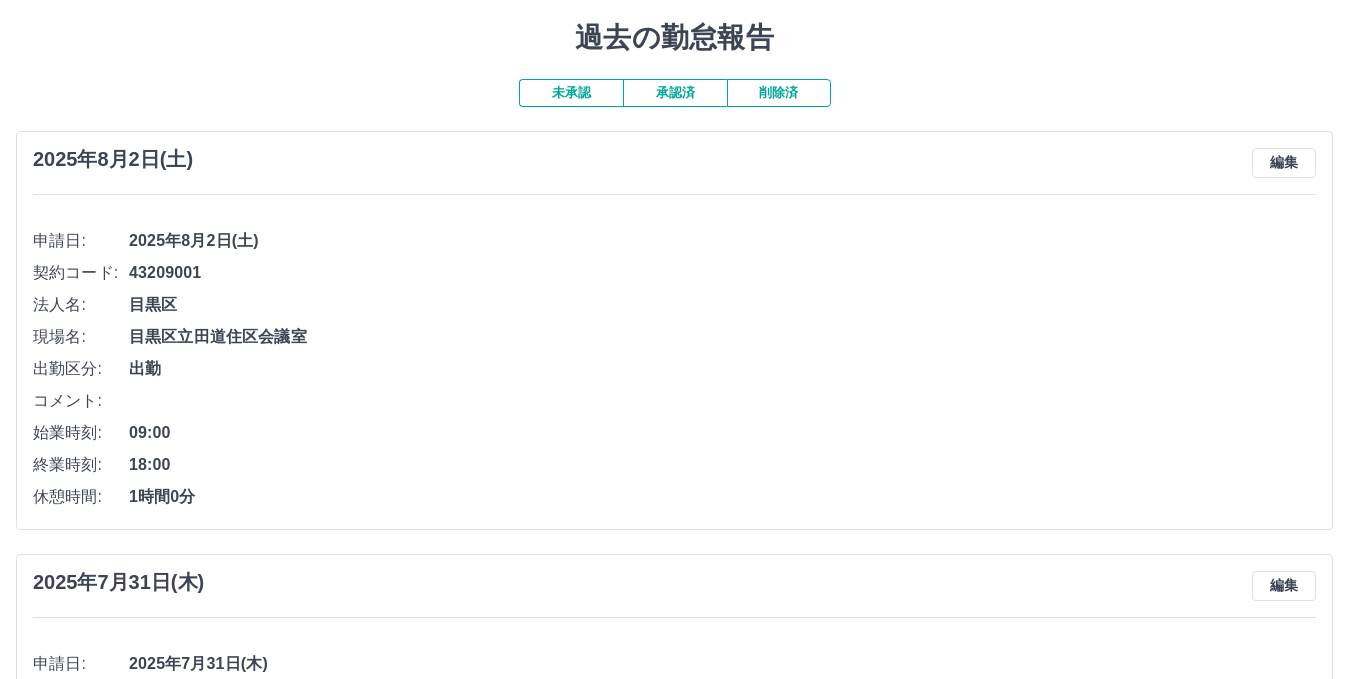 scroll, scrollTop: 0, scrollLeft: 0, axis: both 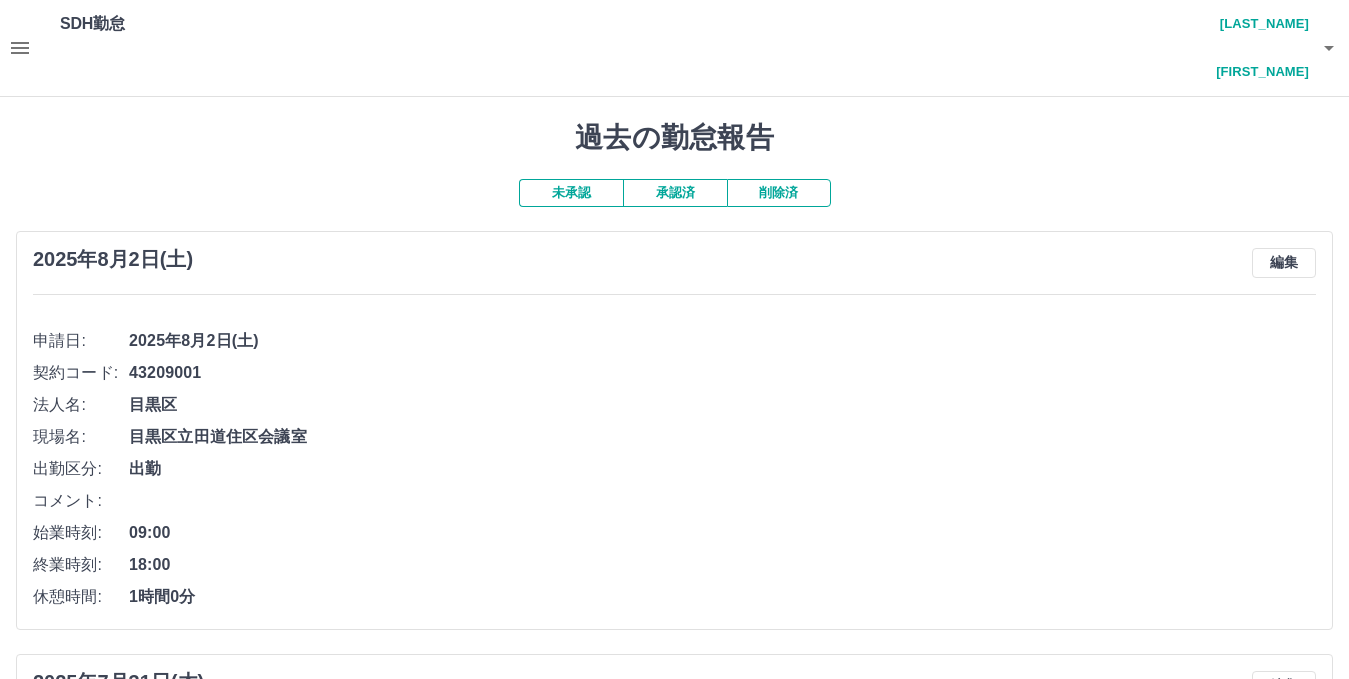 click 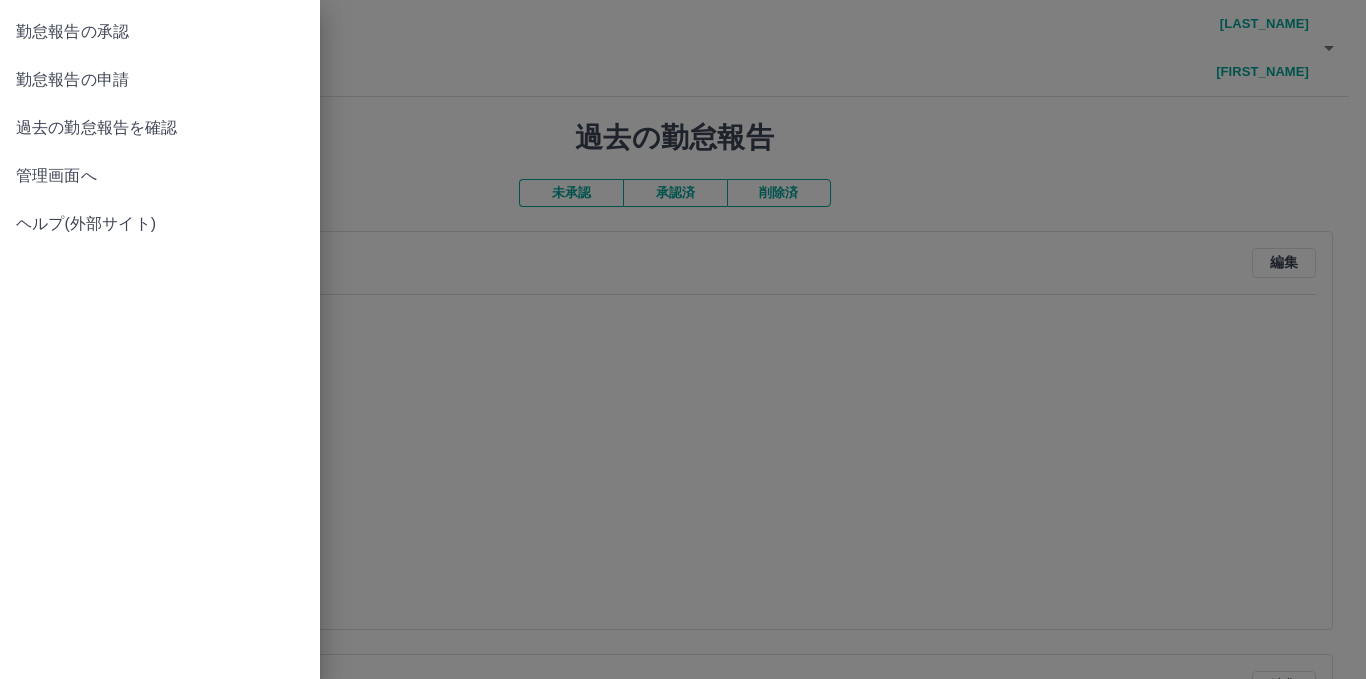 click on "管理画面へ" at bounding box center (160, 176) 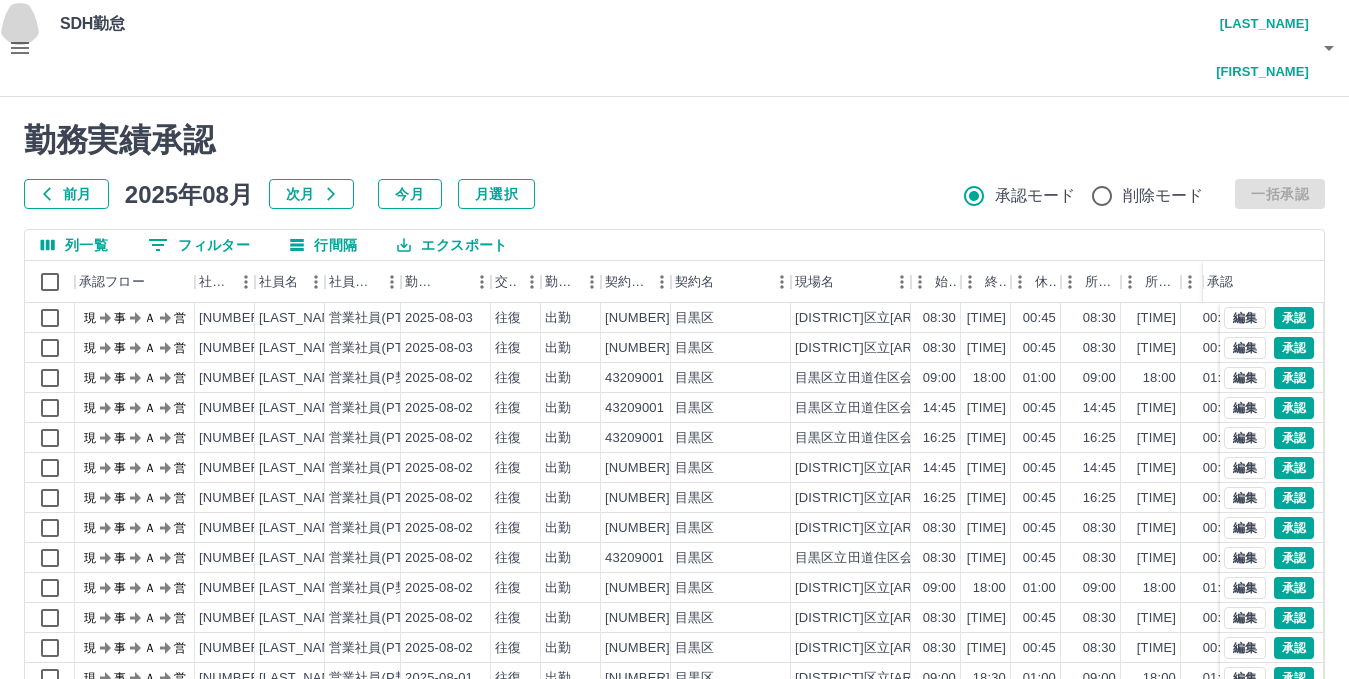 click 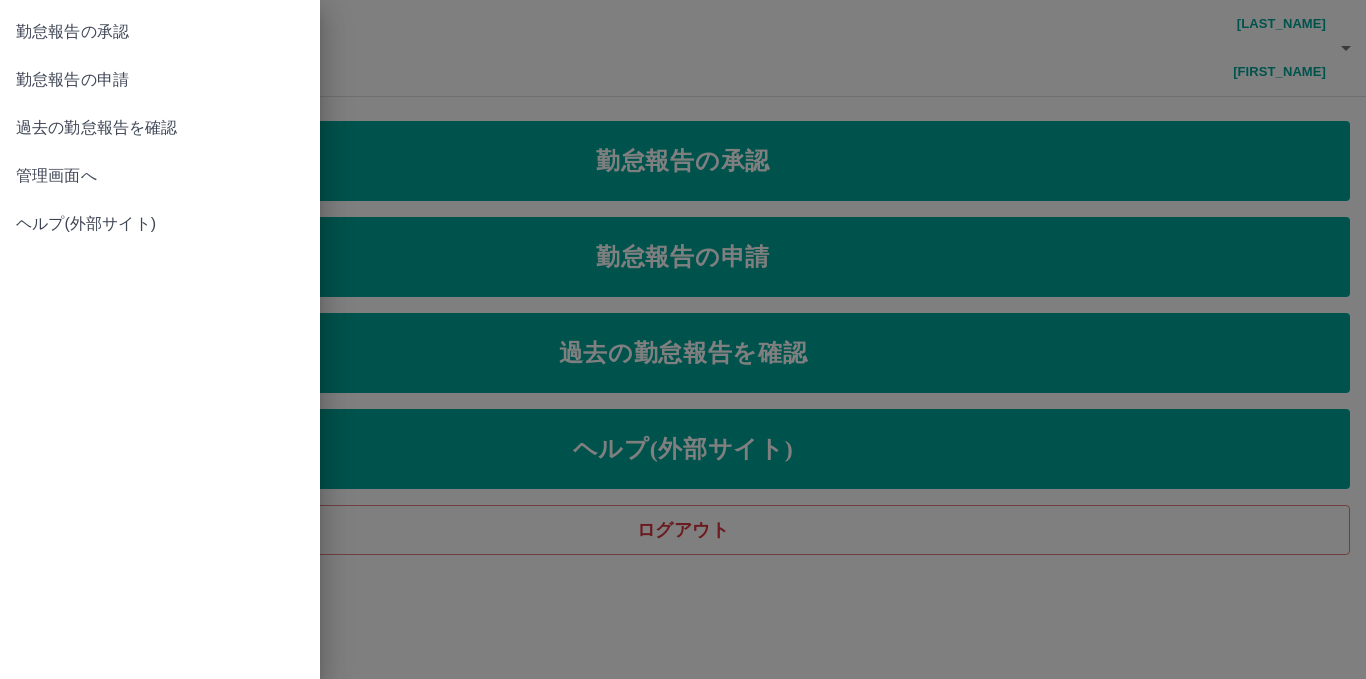 click on "過去の勤怠報告を確認" at bounding box center [160, 128] 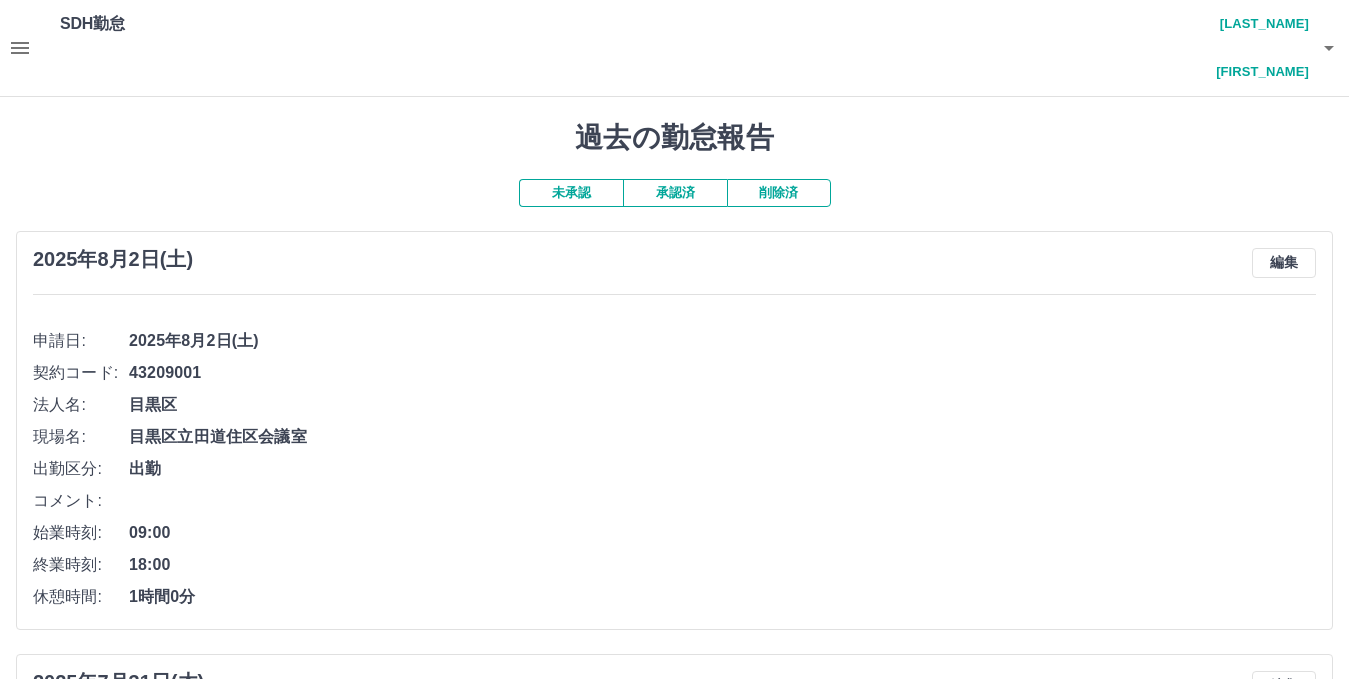 click on "未承認" at bounding box center (571, 193) 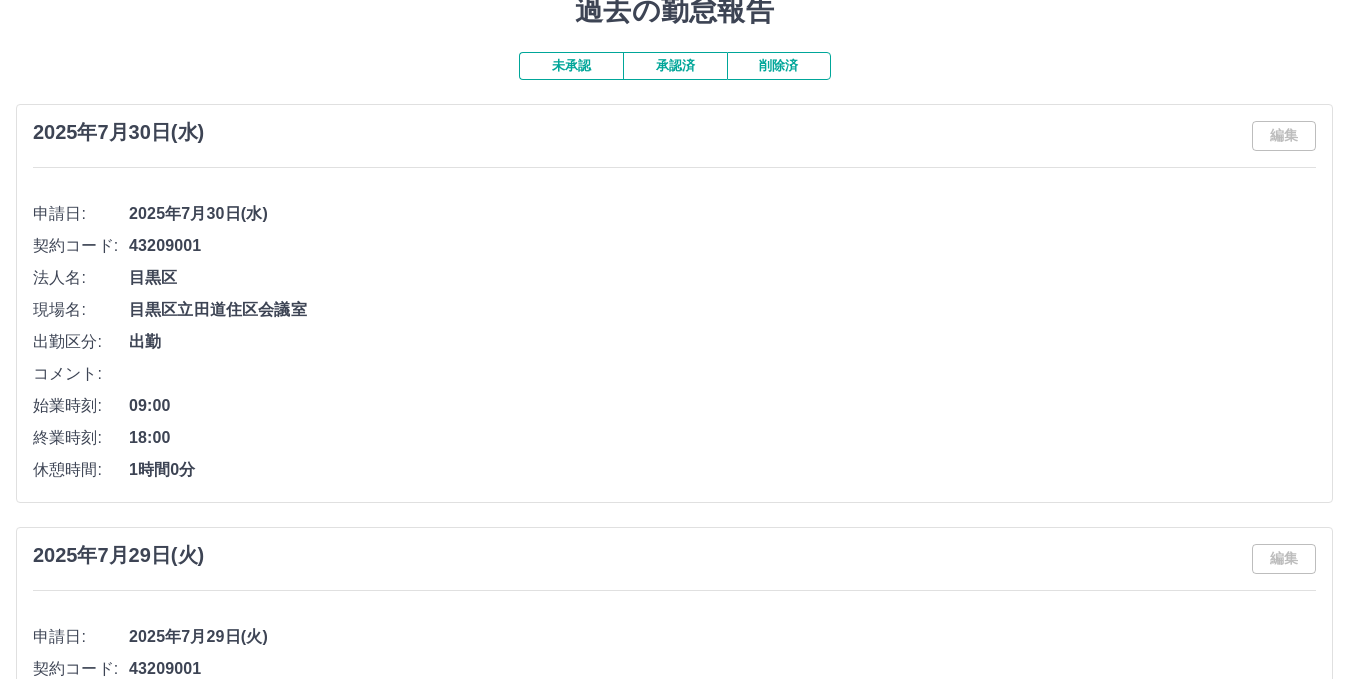scroll, scrollTop: 0, scrollLeft: 0, axis: both 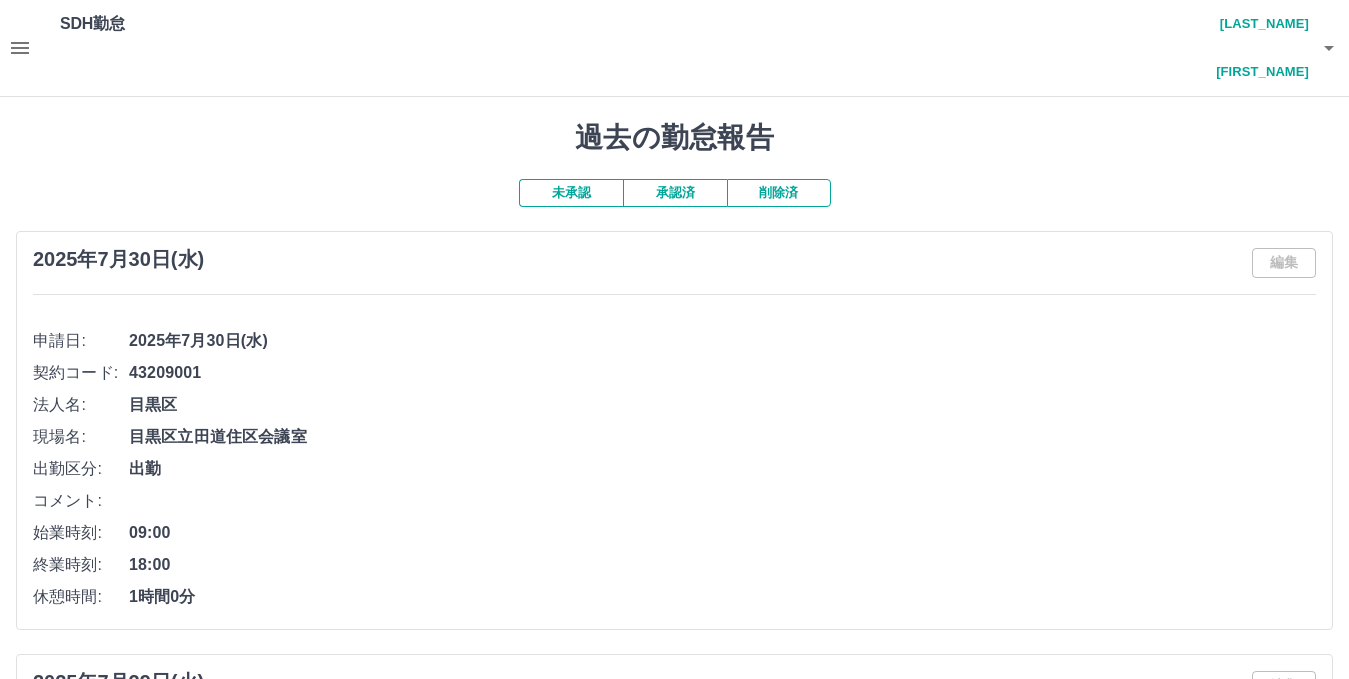 drag, startPoint x: 573, startPoint y: 144, endPoint x: 553, endPoint y: 147, distance: 20.22375 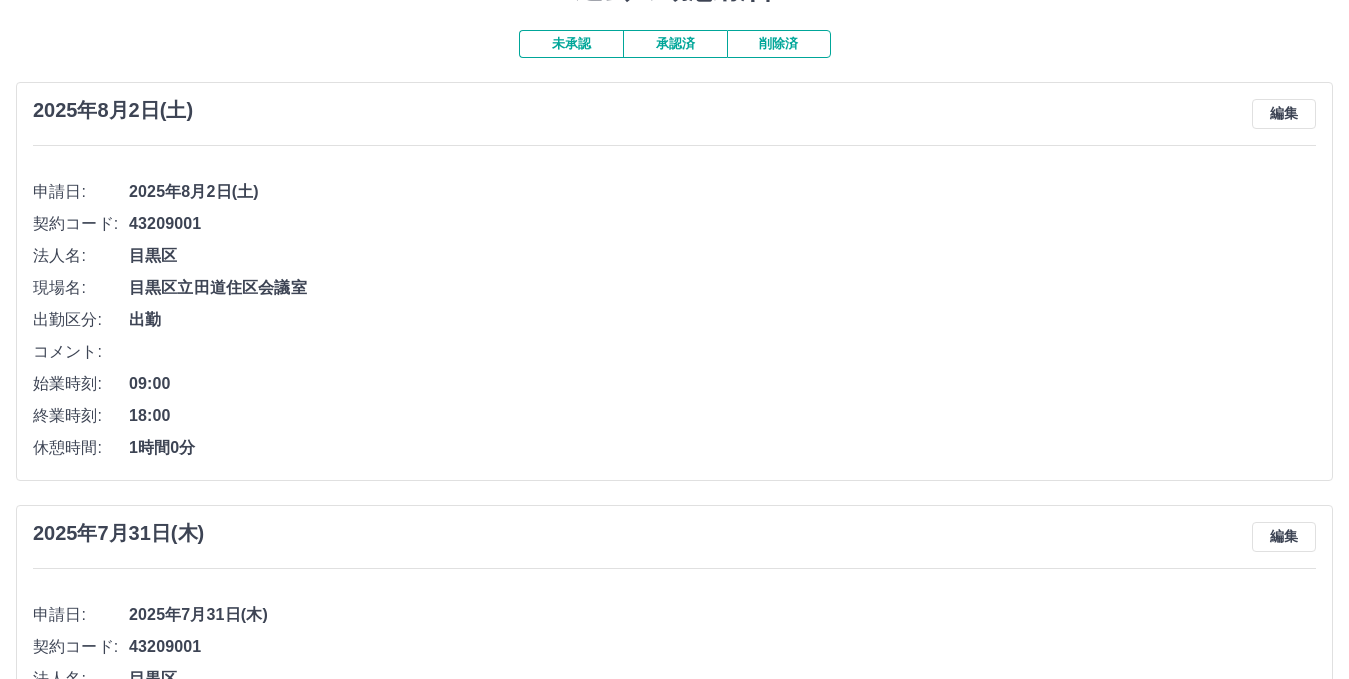 scroll, scrollTop: 0, scrollLeft: 0, axis: both 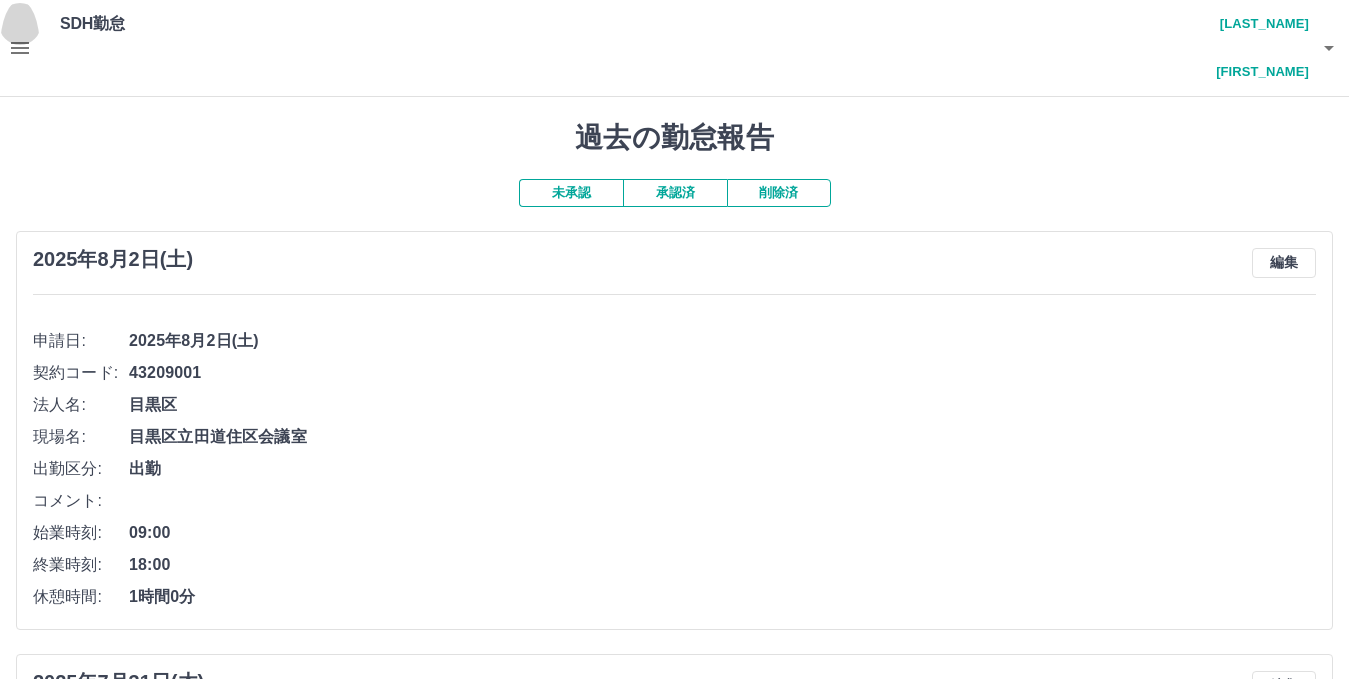 click 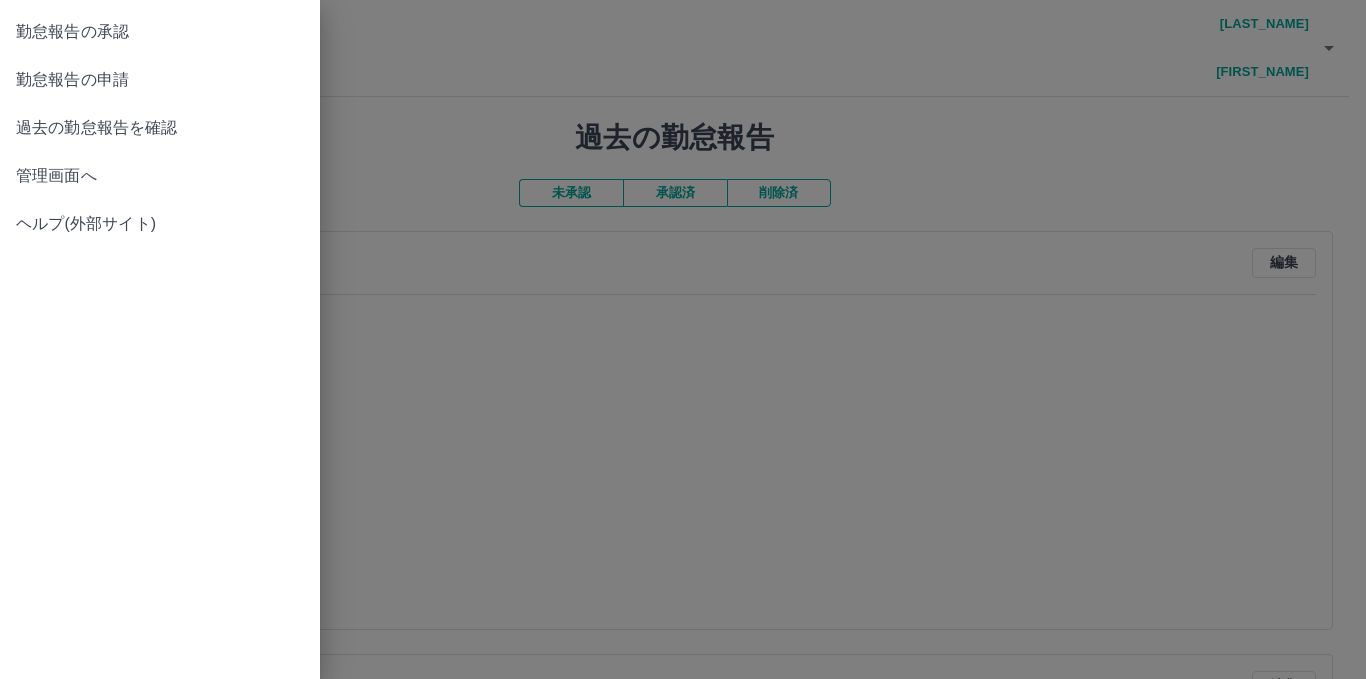 click on "勤怠報告の承認" at bounding box center (160, 32) 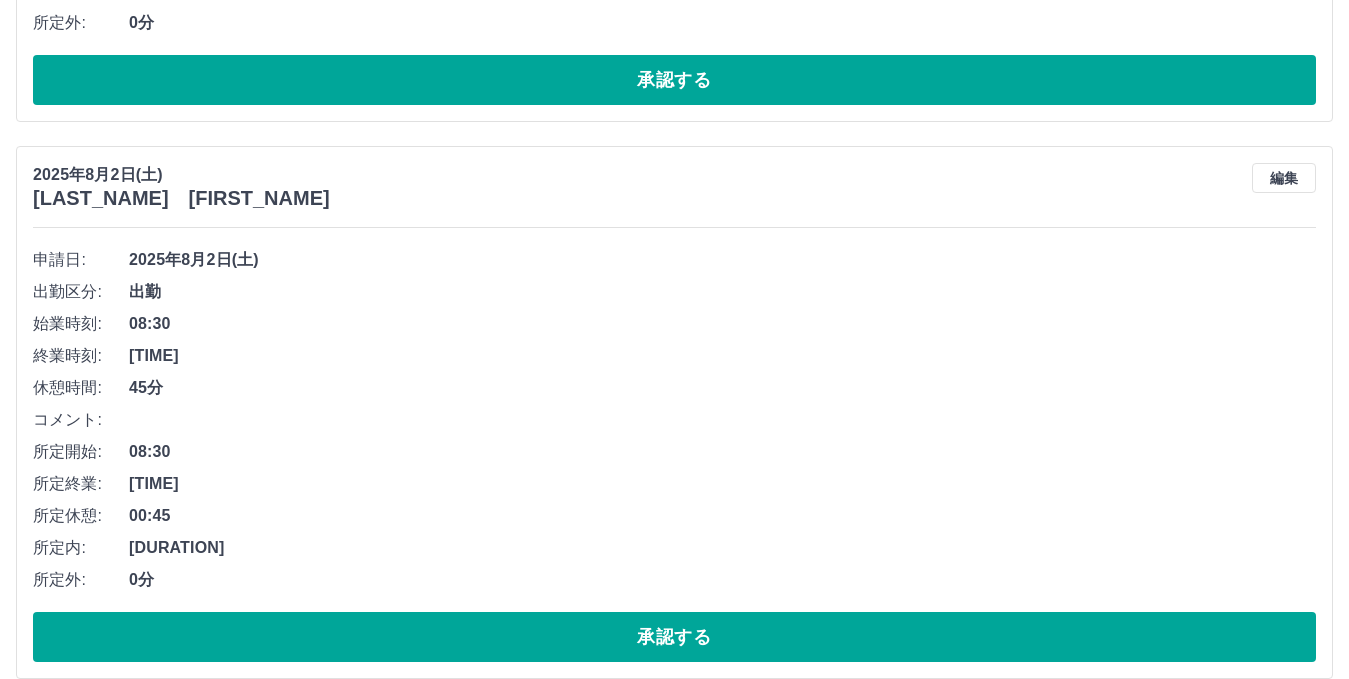 scroll, scrollTop: 1300, scrollLeft: 0, axis: vertical 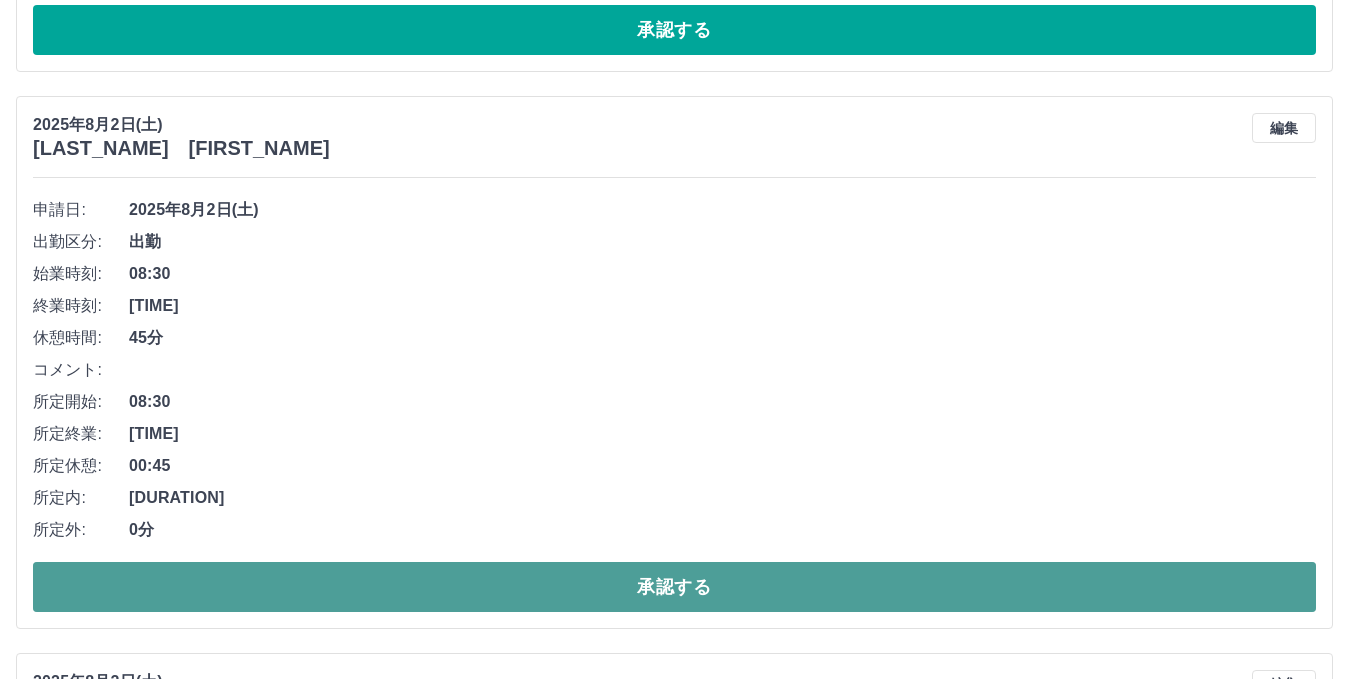 click on "承認する" at bounding box center [674, 587] 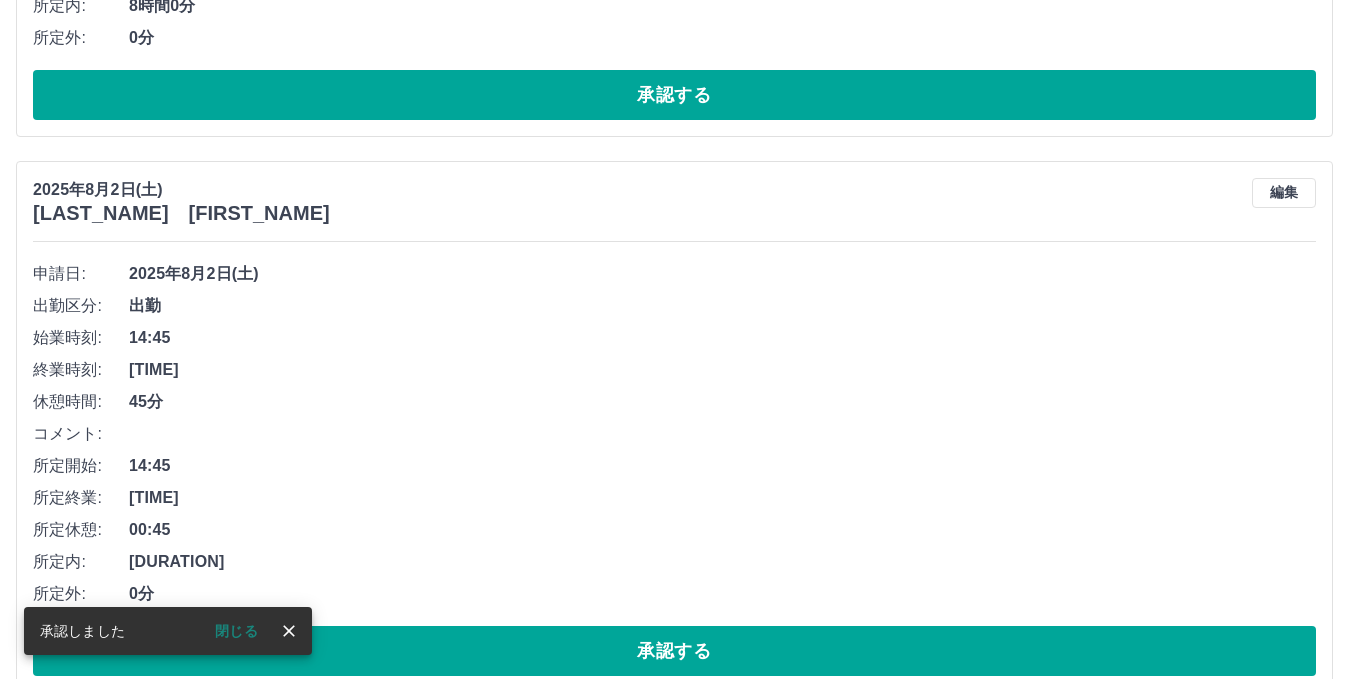 scroll, scrollTop: 1800, scrollLeft: 0, axis: vertical 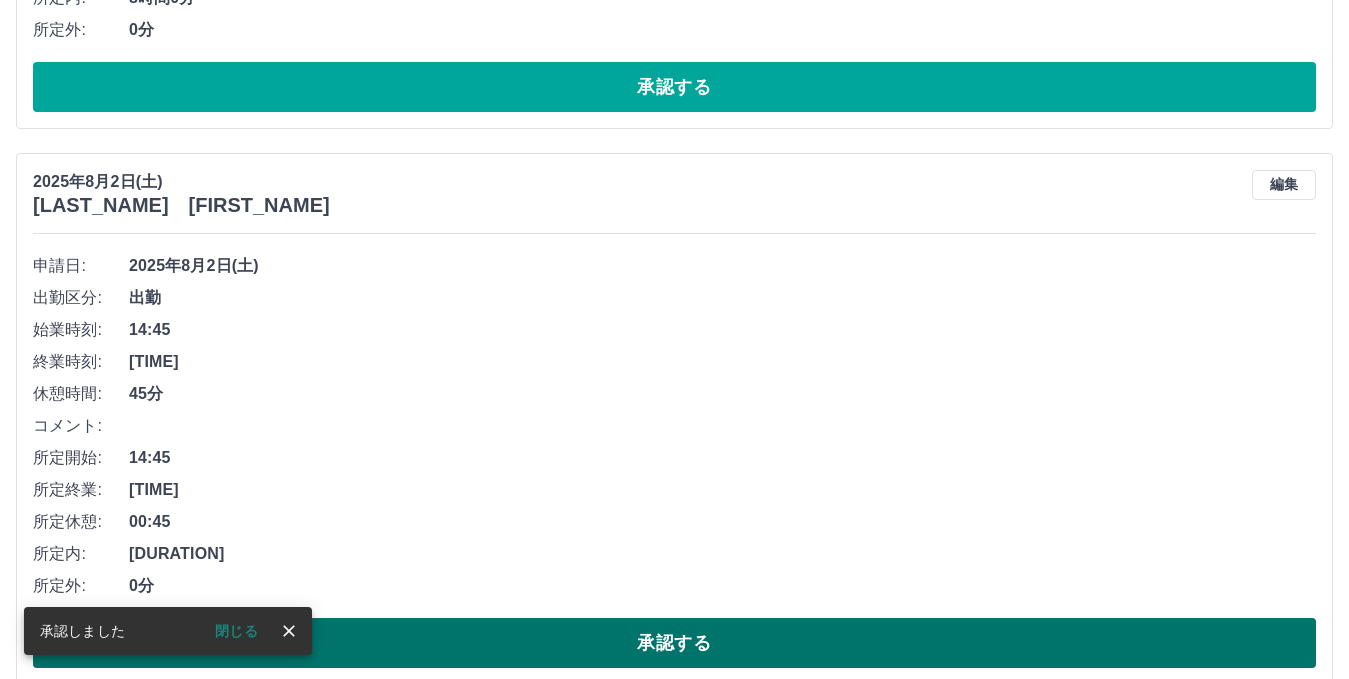 click on "承認する" at bounding box center [674, 643] 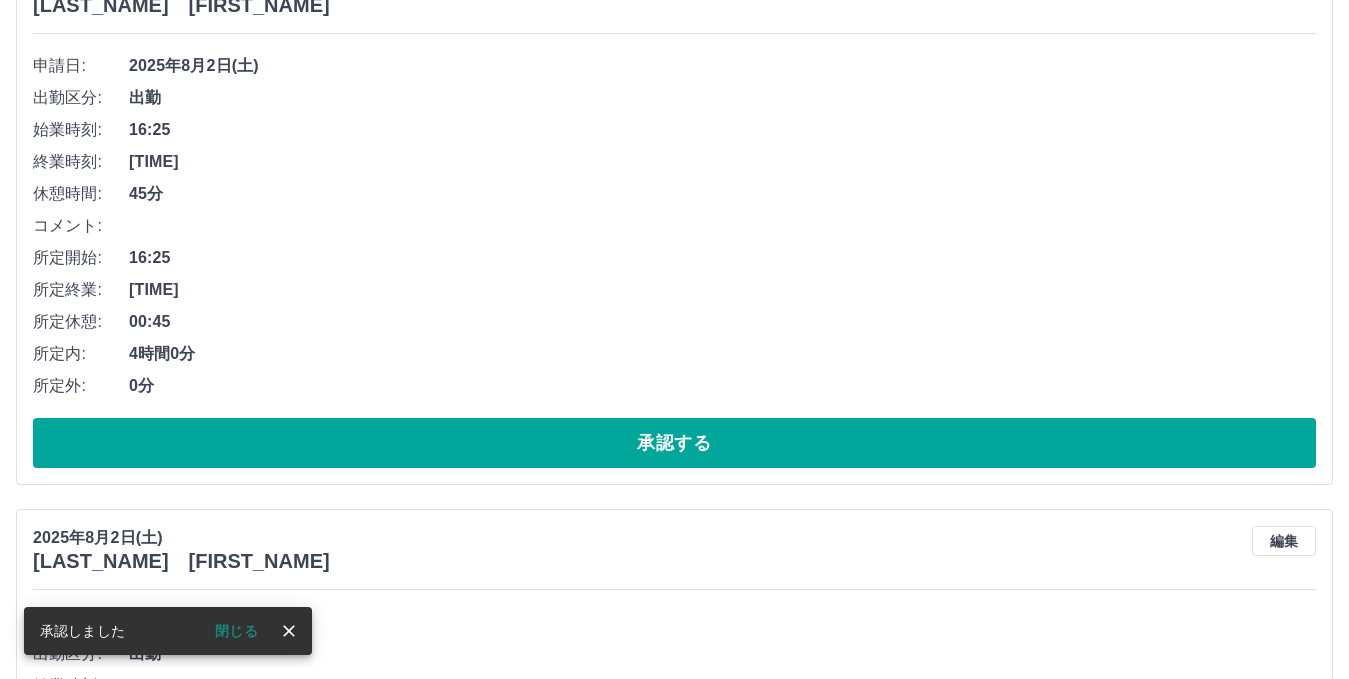 scroll, scrollTop: 1900, scrollLeft: 0, axis: vertical 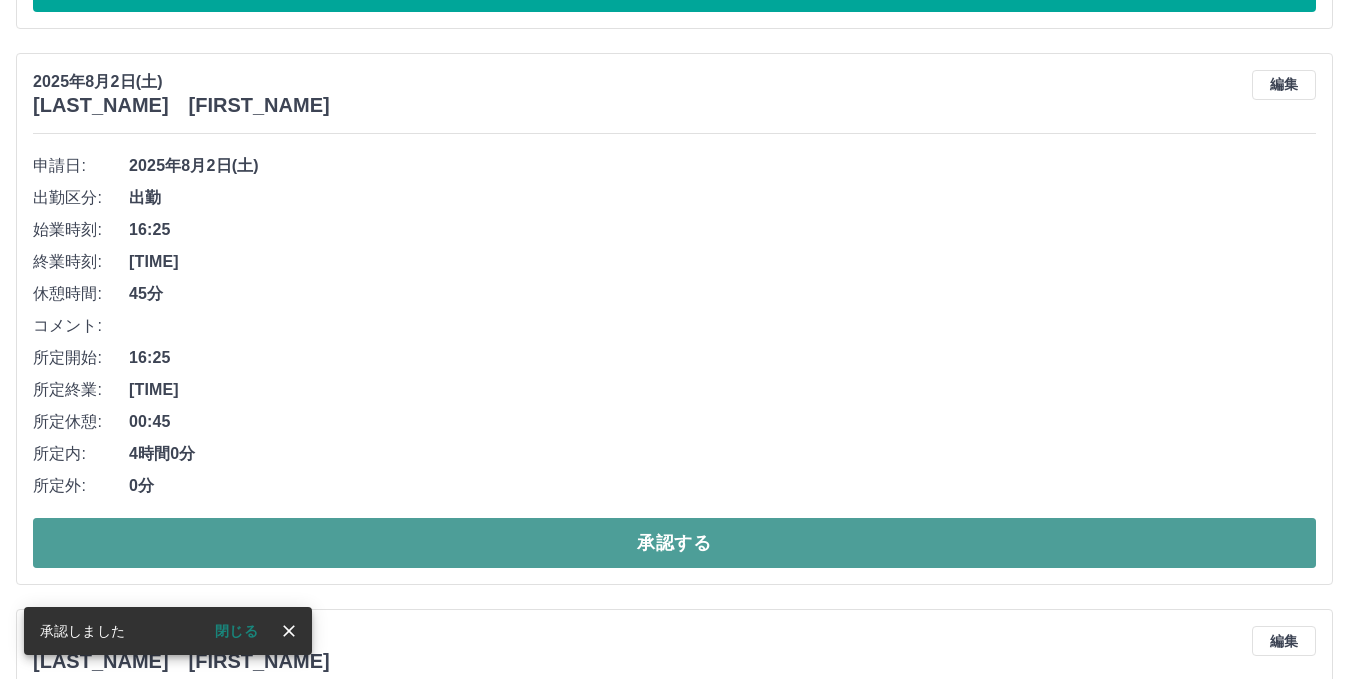 click on "承認する" at bounding box center [674, 543] 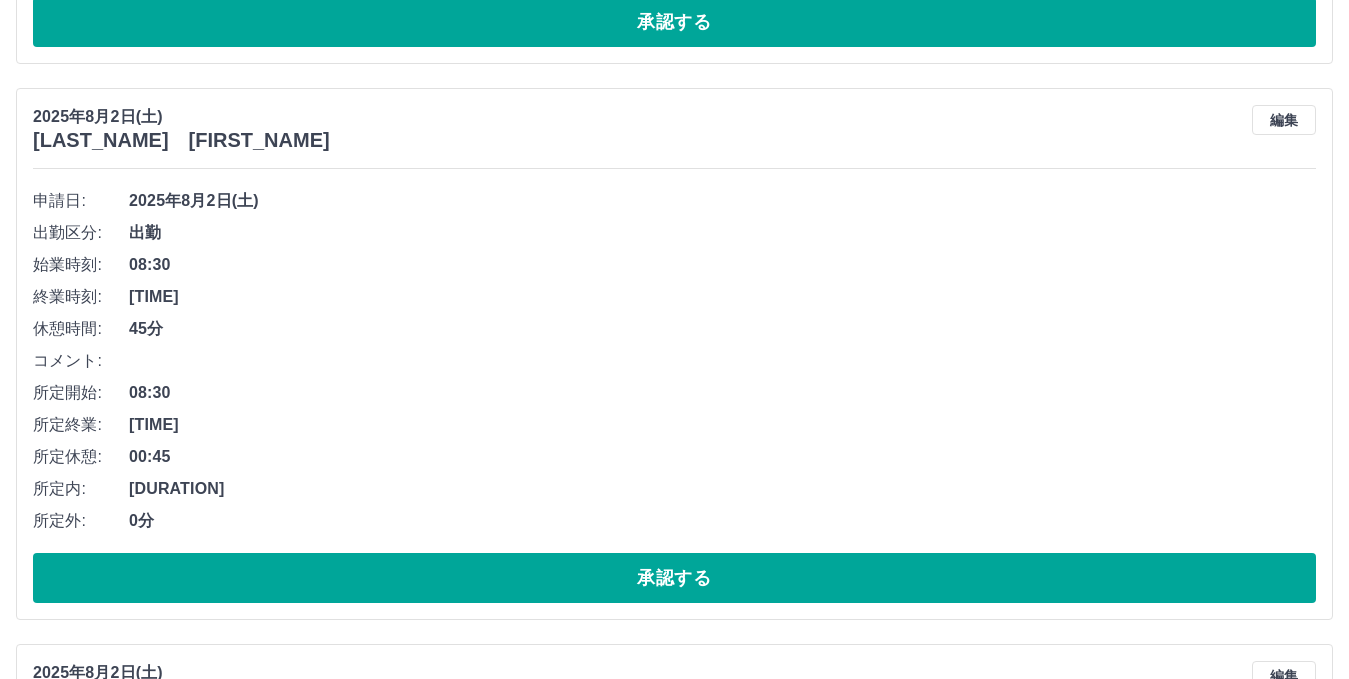 scroll, scrollTop: 4144, scrollLeft: 0, axis: vertical 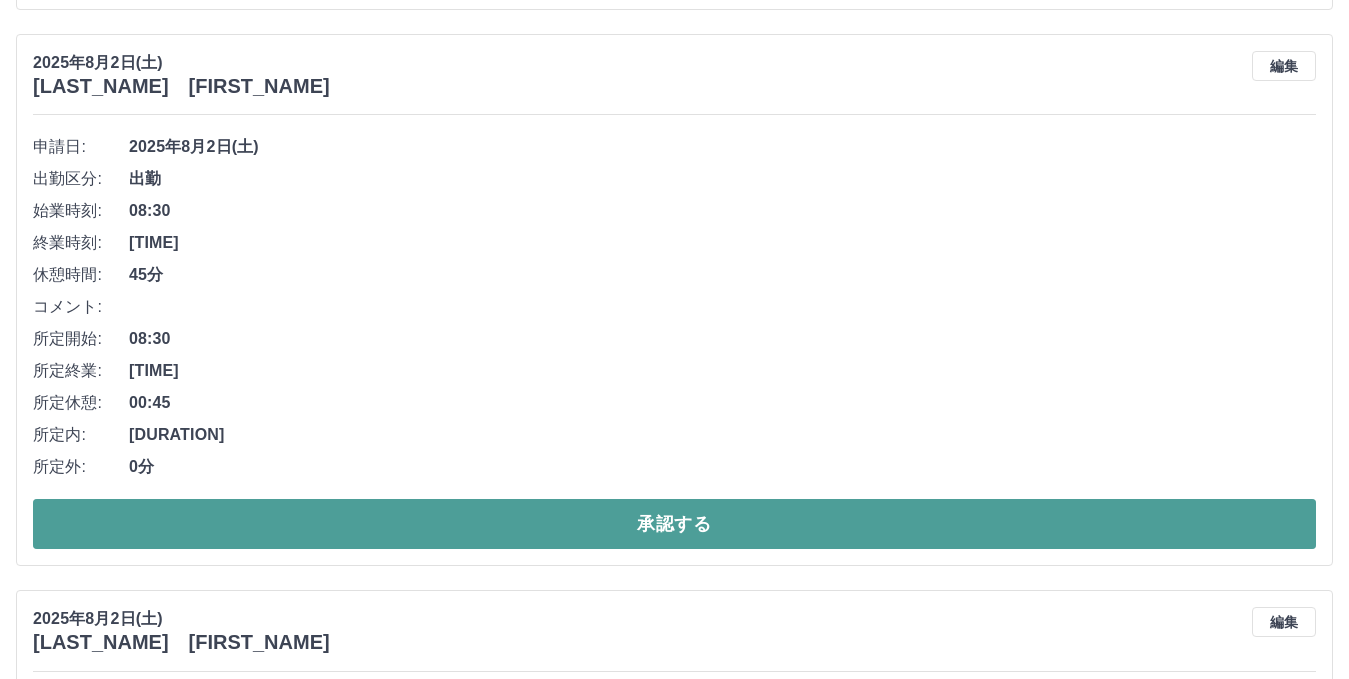 click on "承認する" at bounding box center (674, 524) 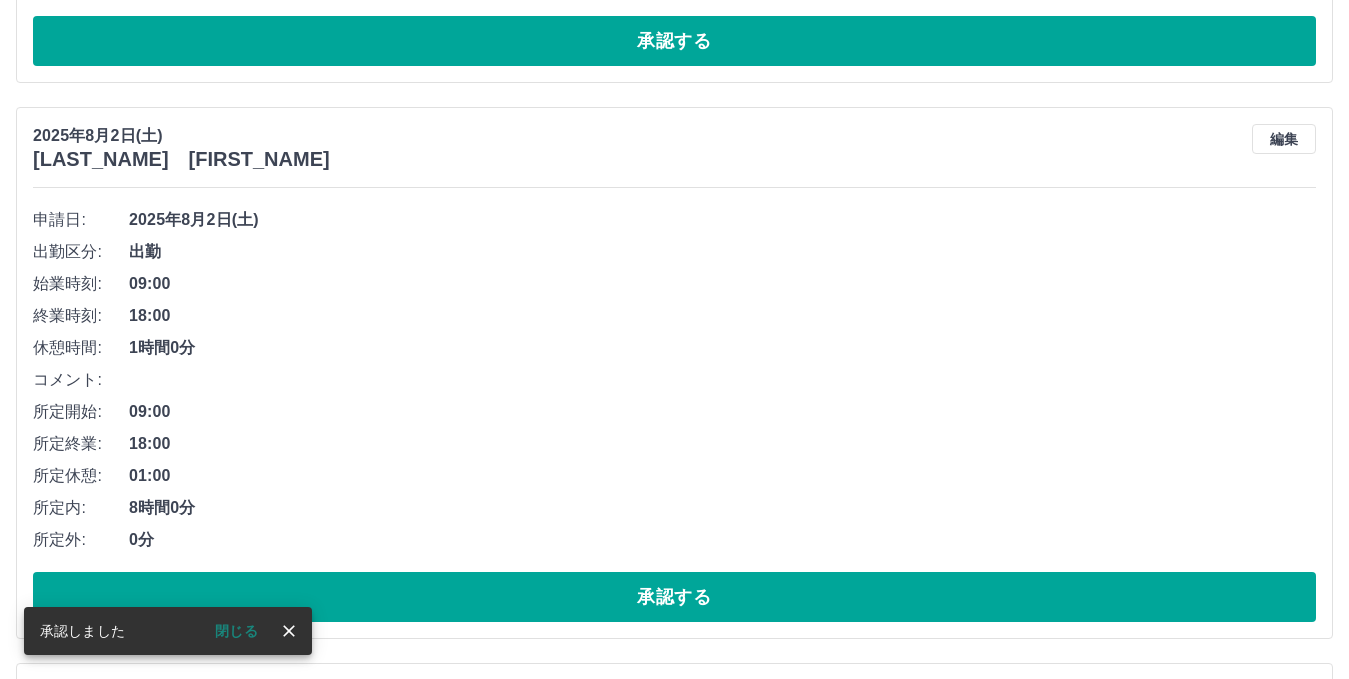 scroll, scrollTop: 4088, scrollLeft: 0, axis: vertical 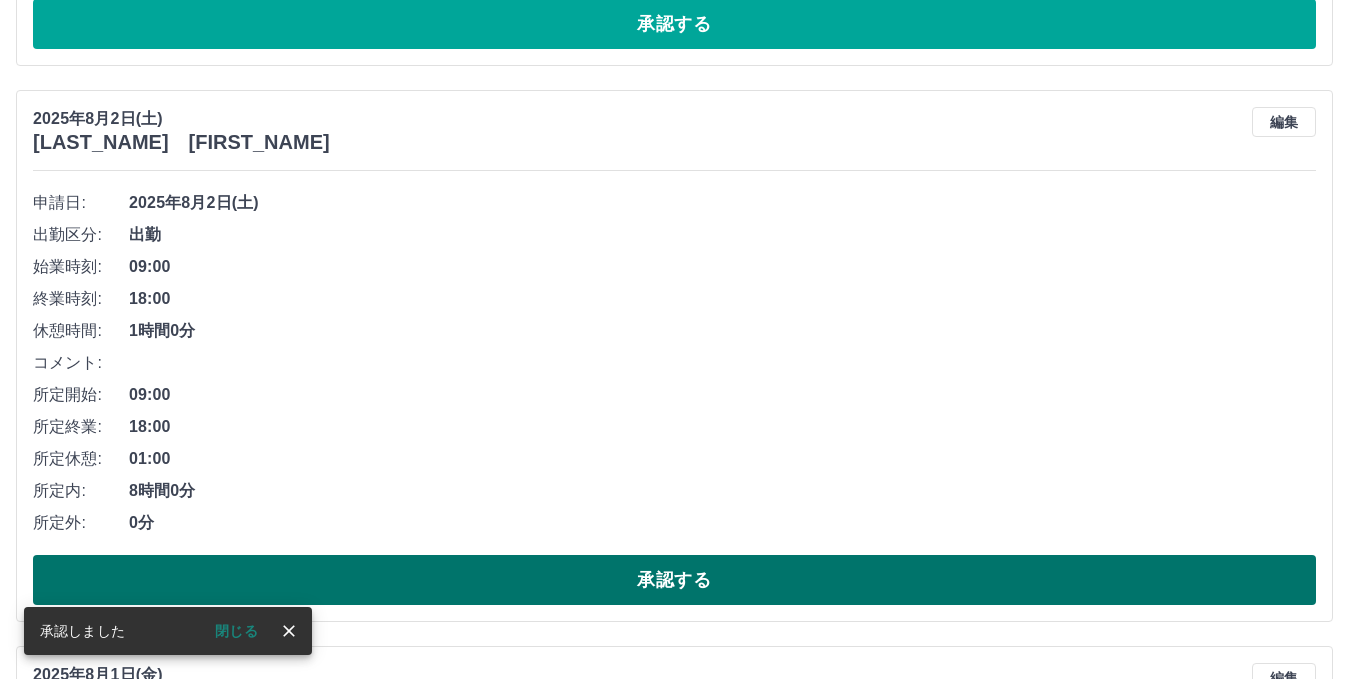 click on "承認する" at bounding box center (674, 580) 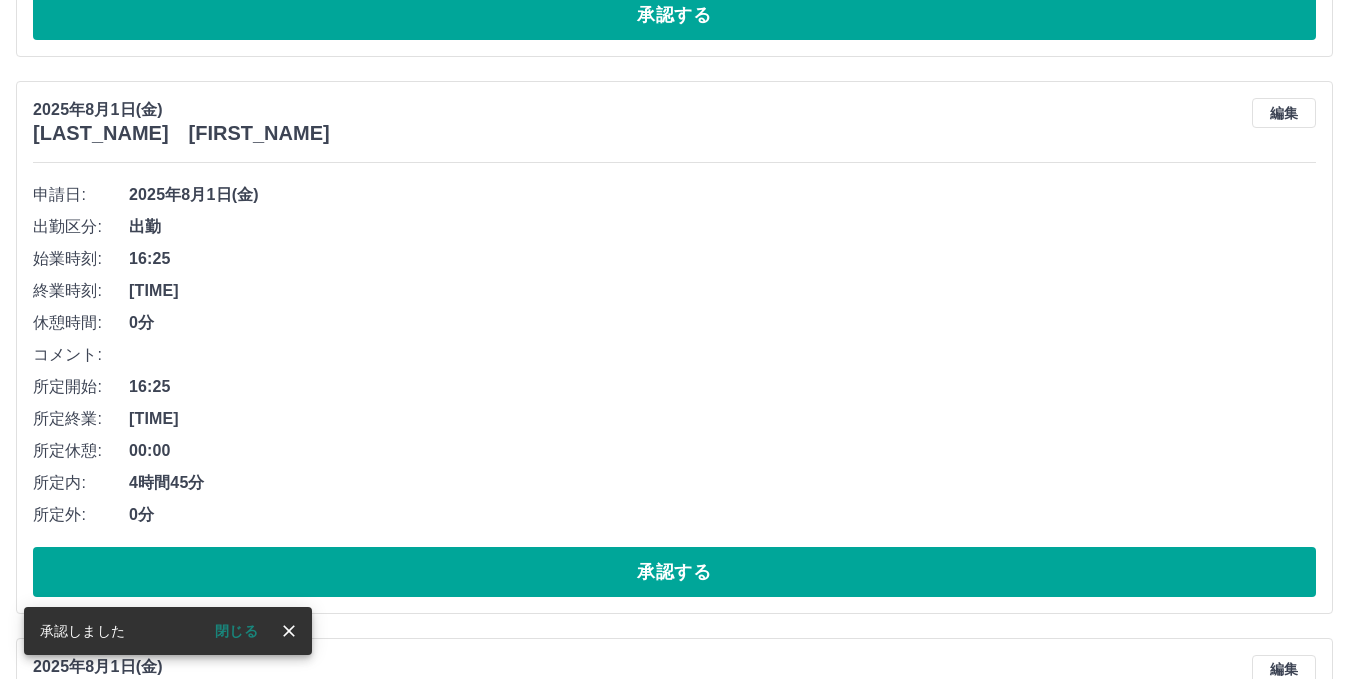 scroll, scrollTop: 4688, scrollLeft: 0, axis: vertical 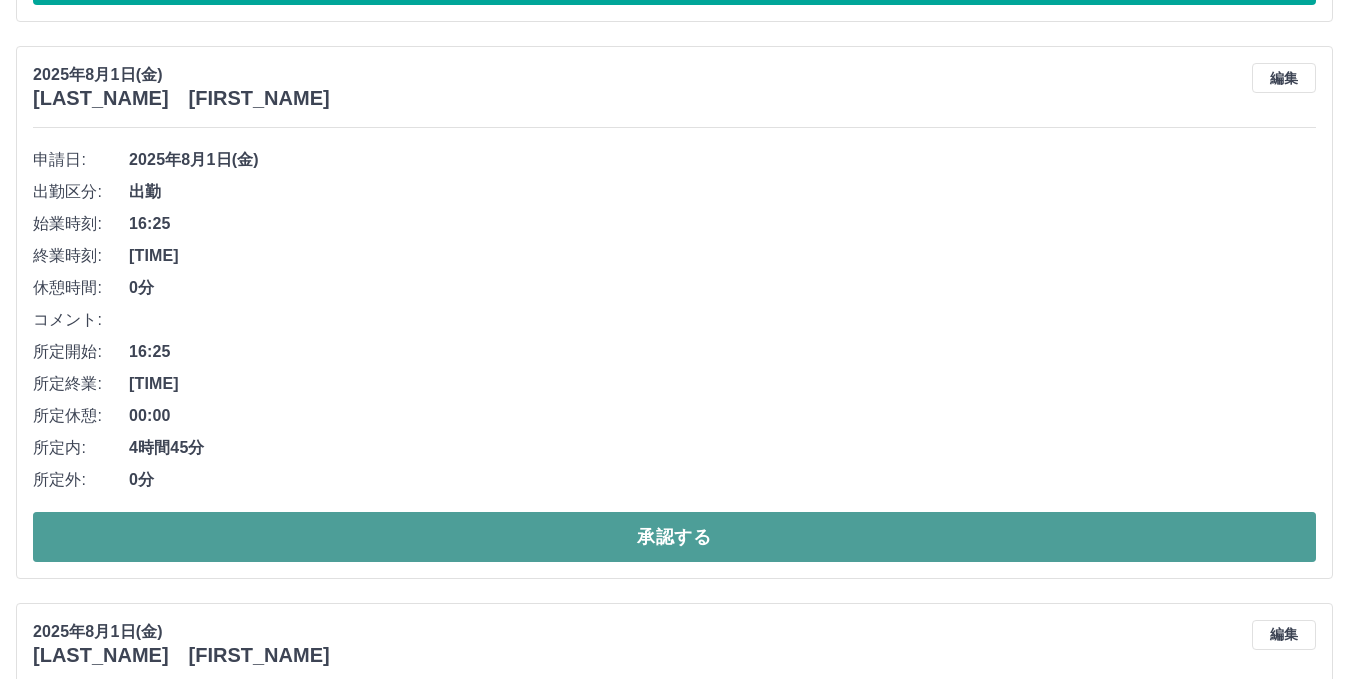 click on "承認する" at bounding box center (674, 537) 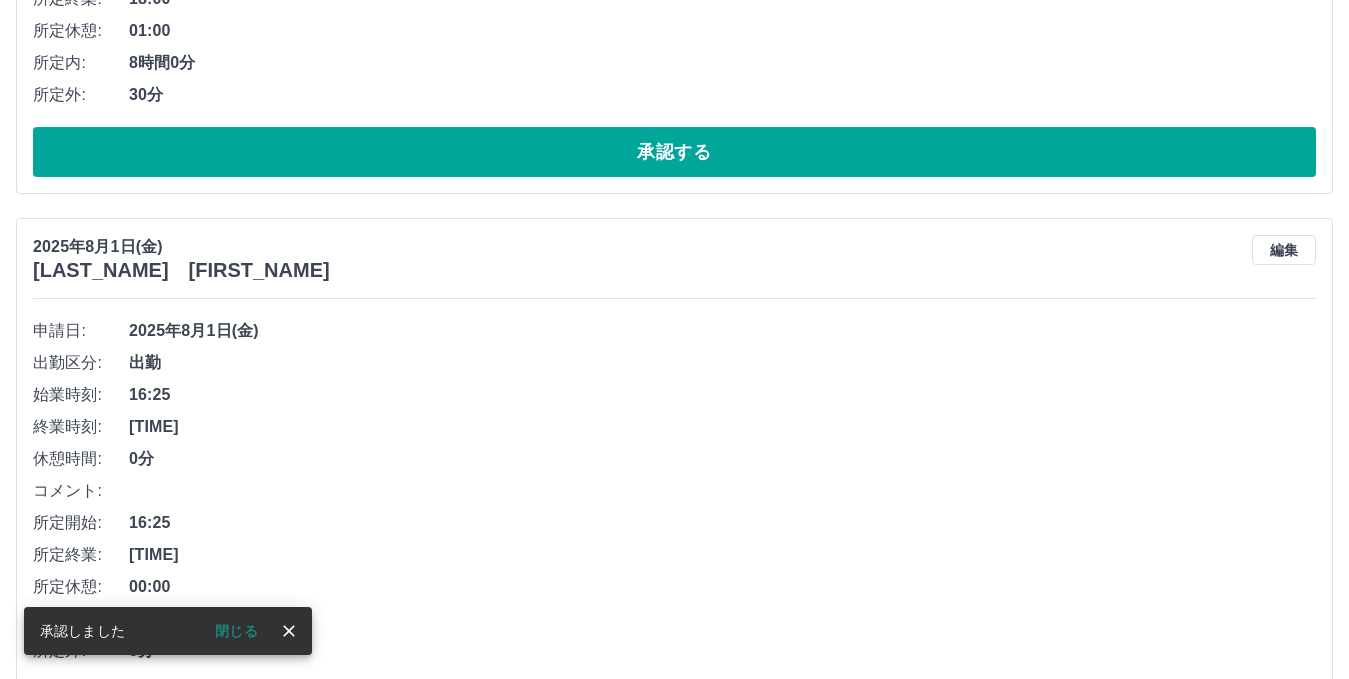 scroll, scrollTop: 5678, scrollLeft: 0, axis: vertical 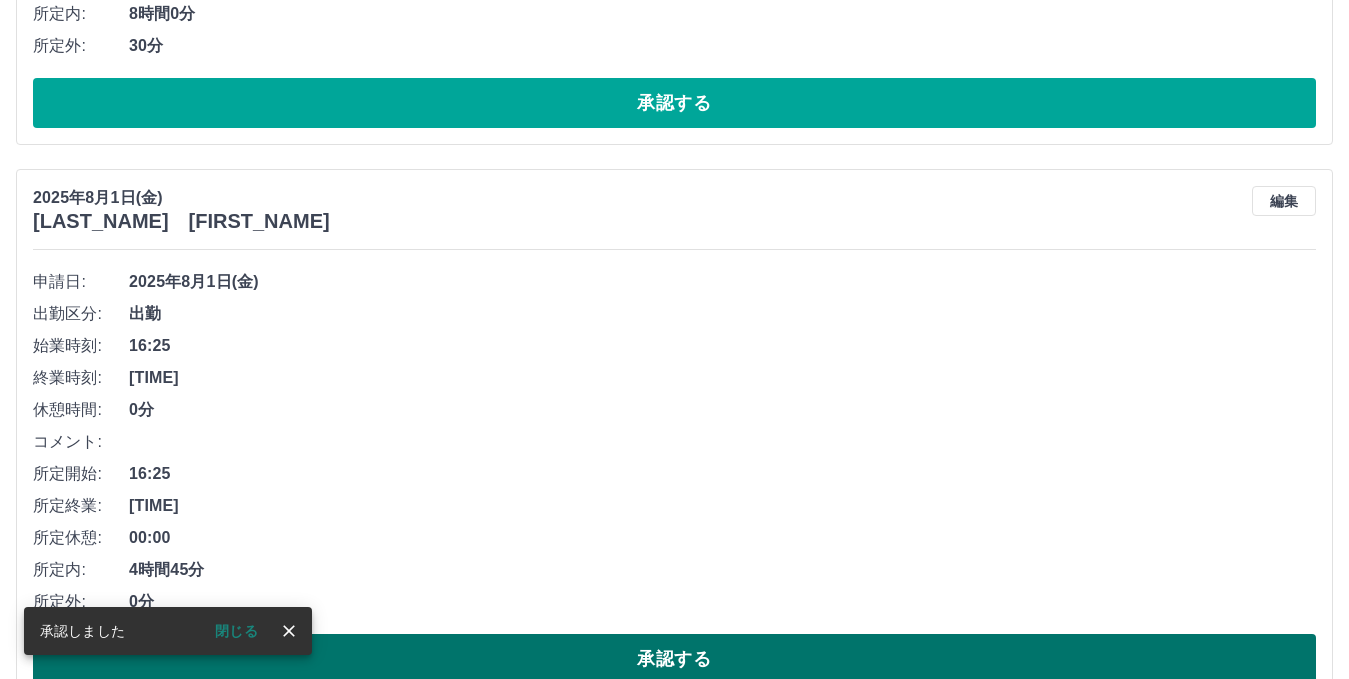 click on "承認する" at bounding box center [674, 659] 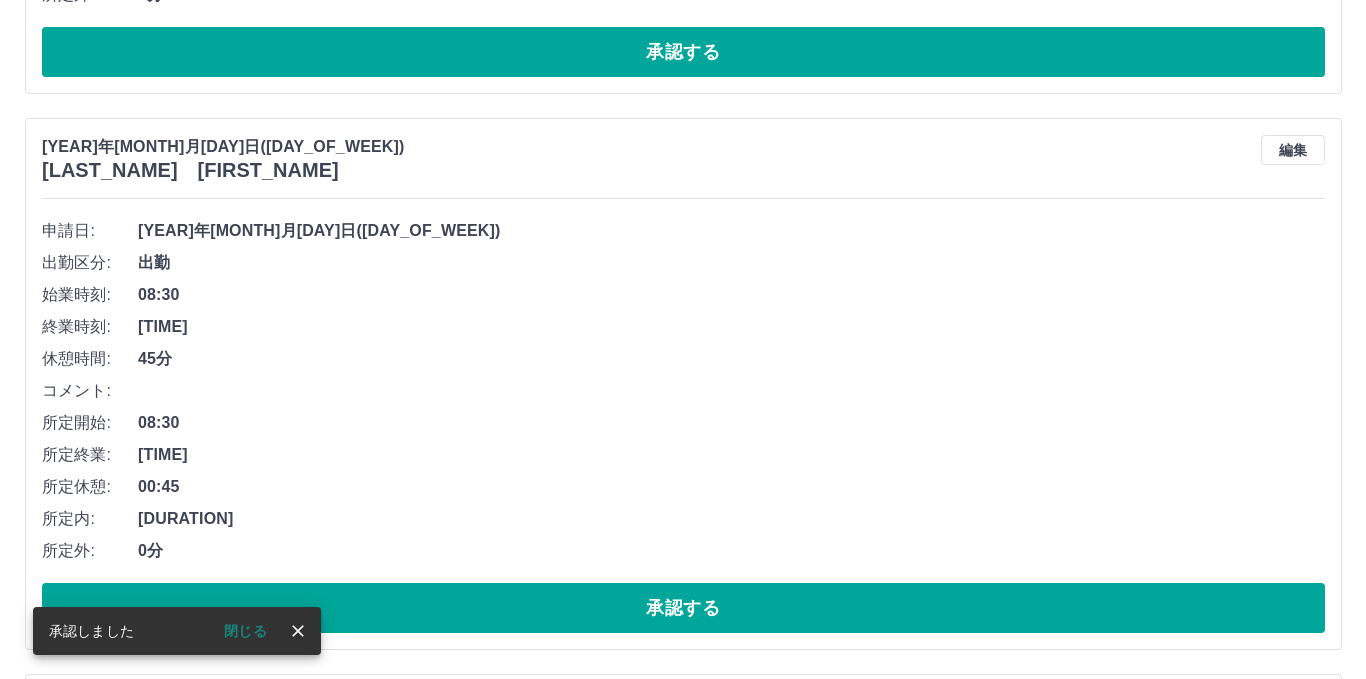 scroll, scrollTop: 0, scrollLeft: 0, axis: both 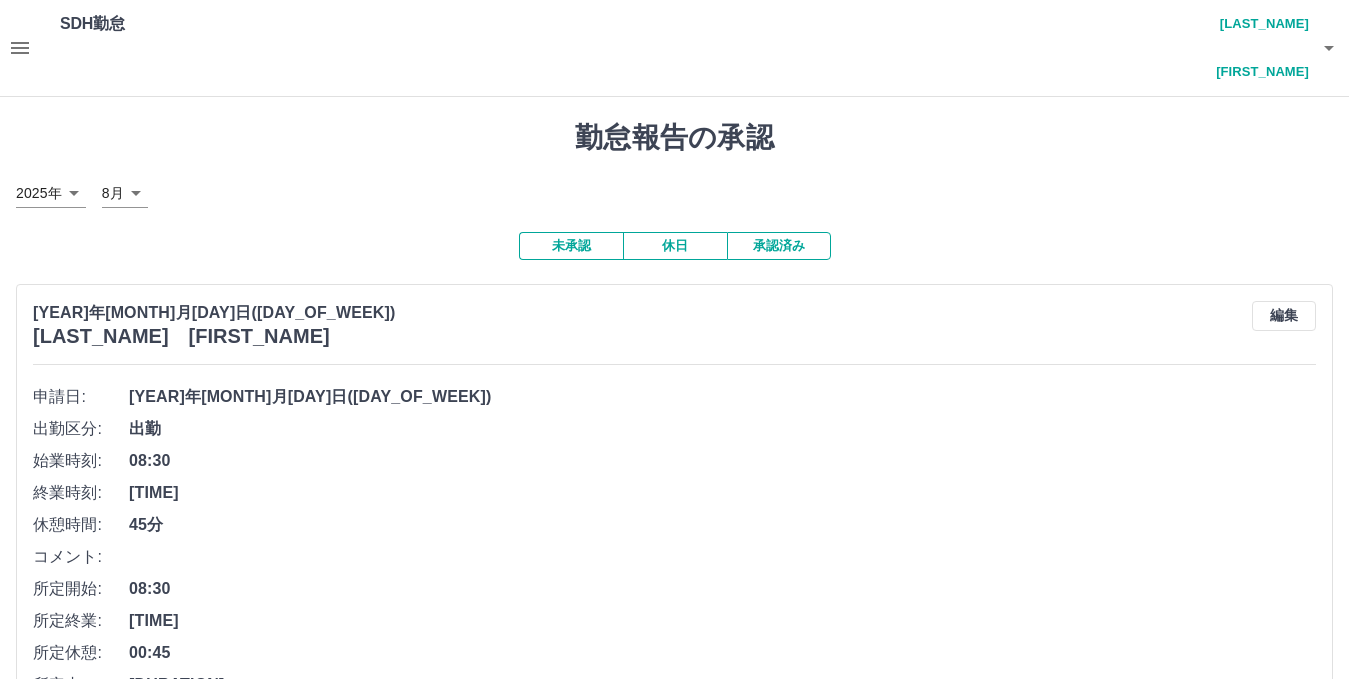 click 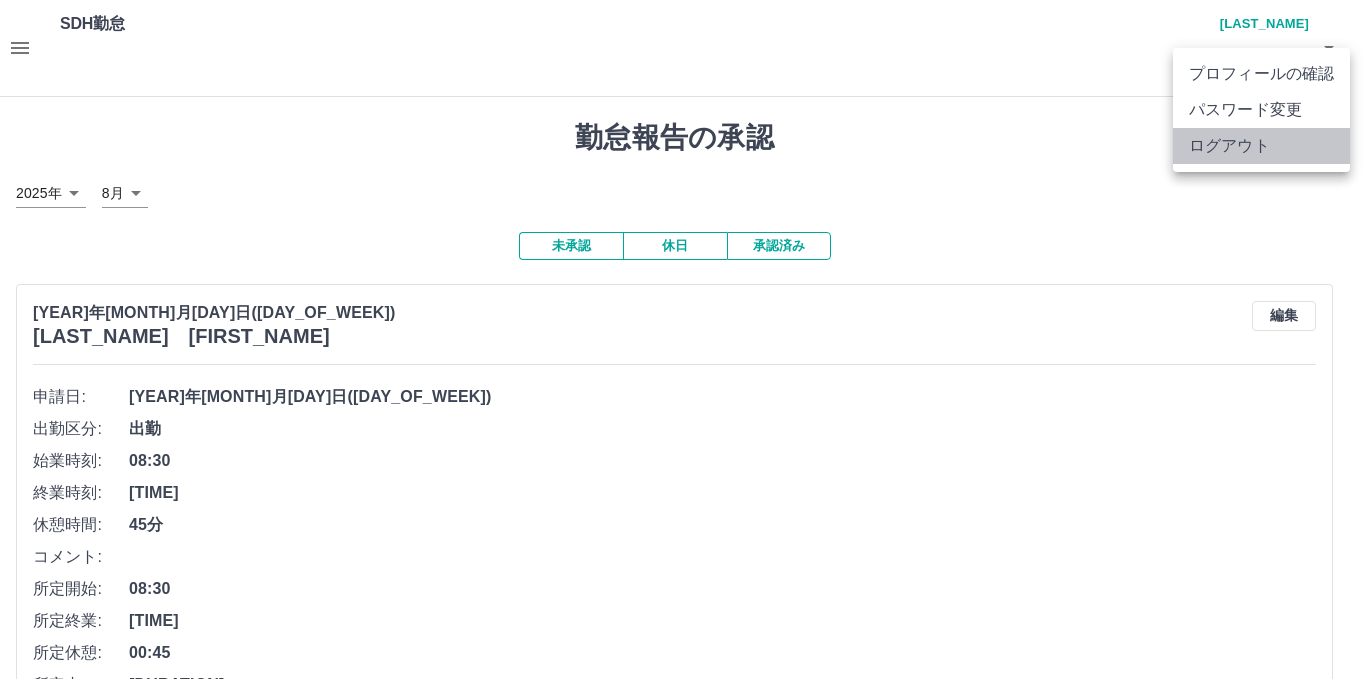 click on "ログアウト" at bounding box center (1261, 146) 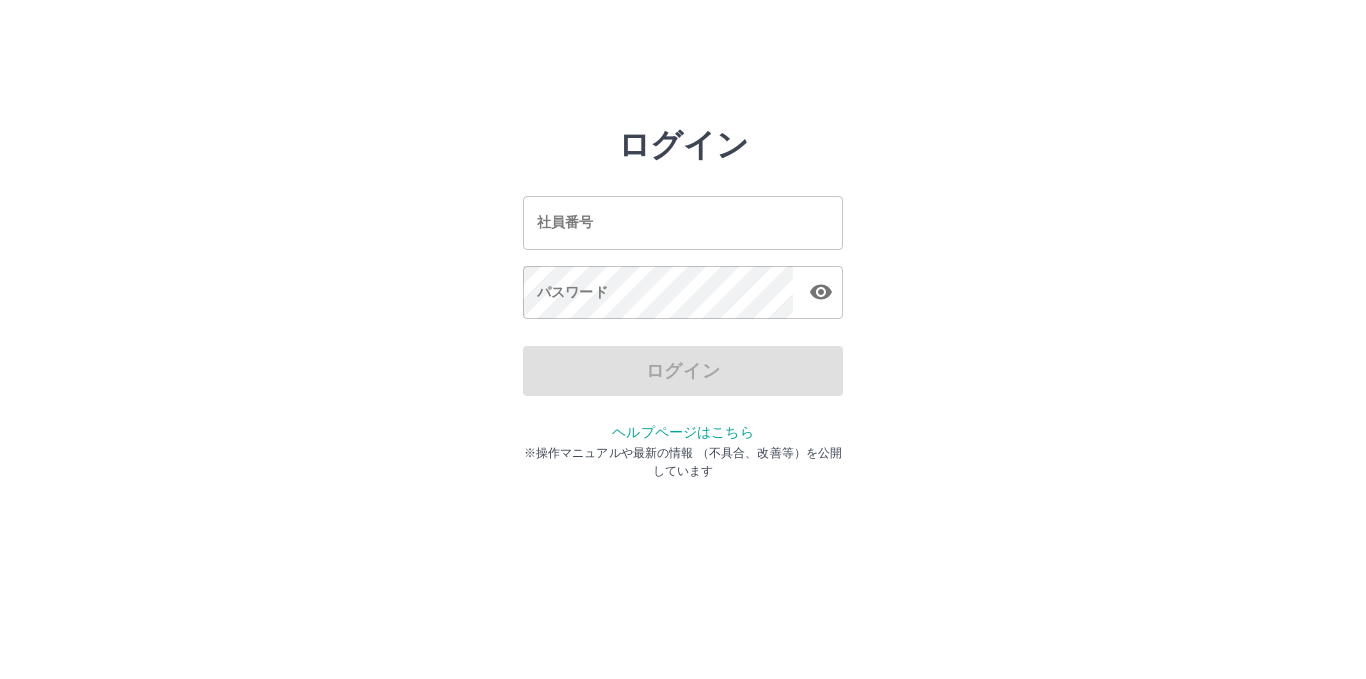 scroll, scrollTop: 0, scrollLeft: 0, axis: both 